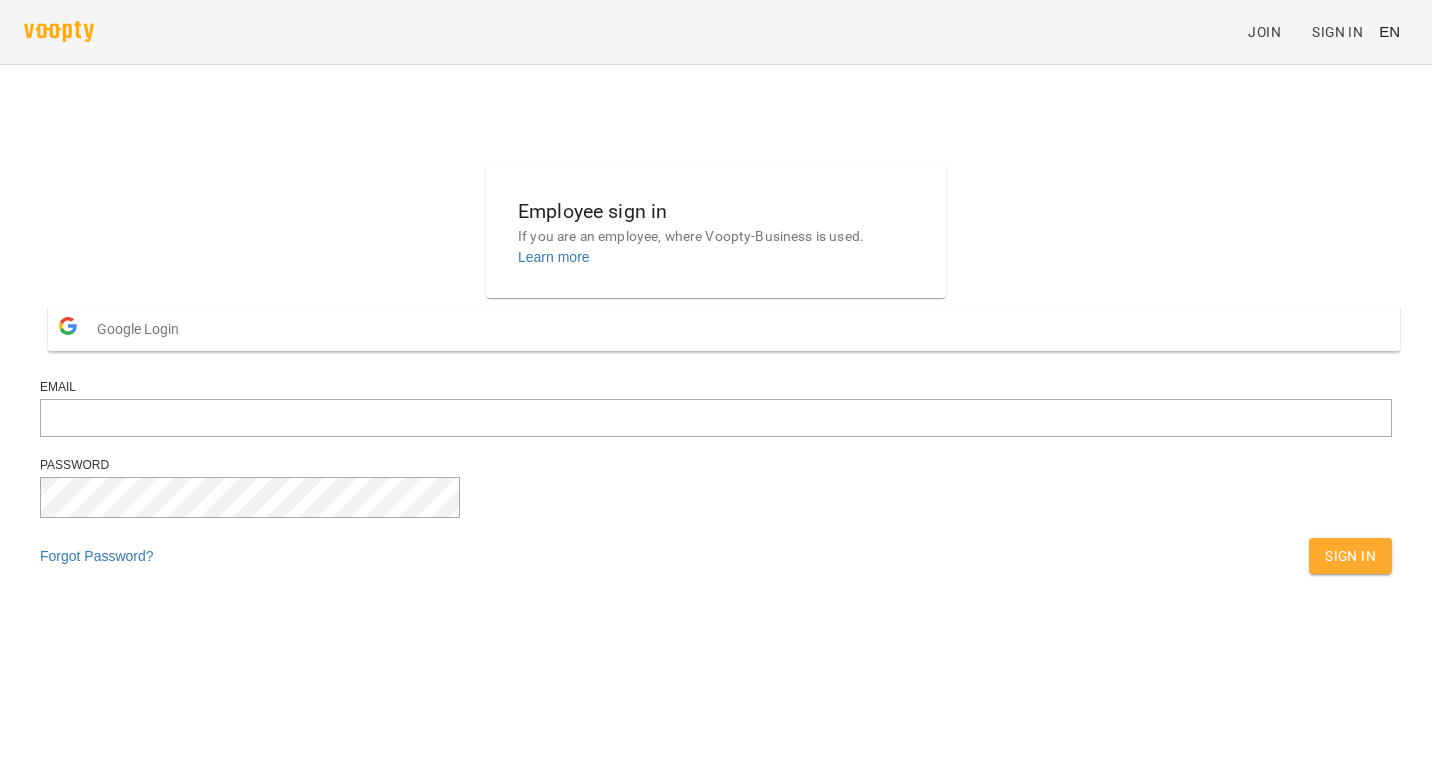 scroll, scrollTop: 0, scrollLeft: 0, axis: both 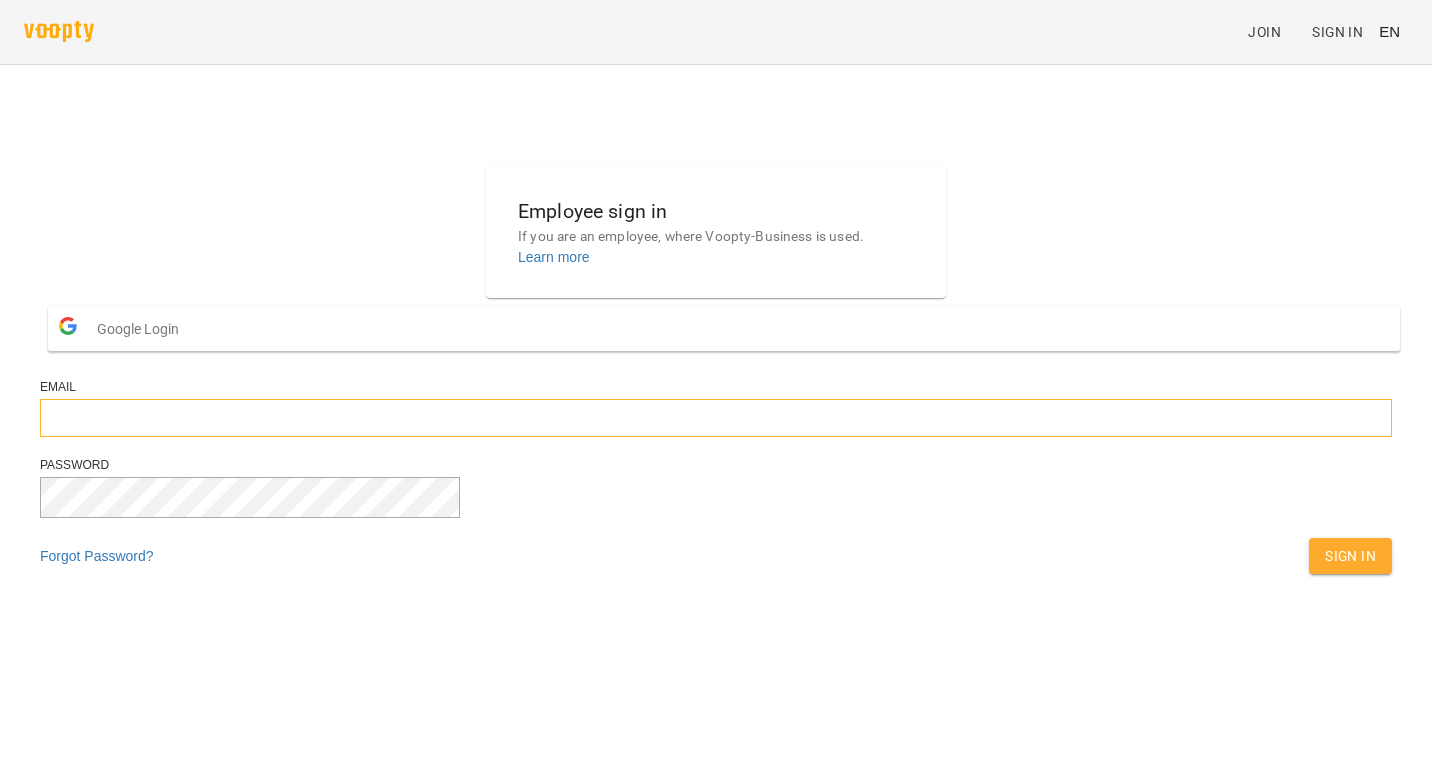 click at bounding box center [716, 418] 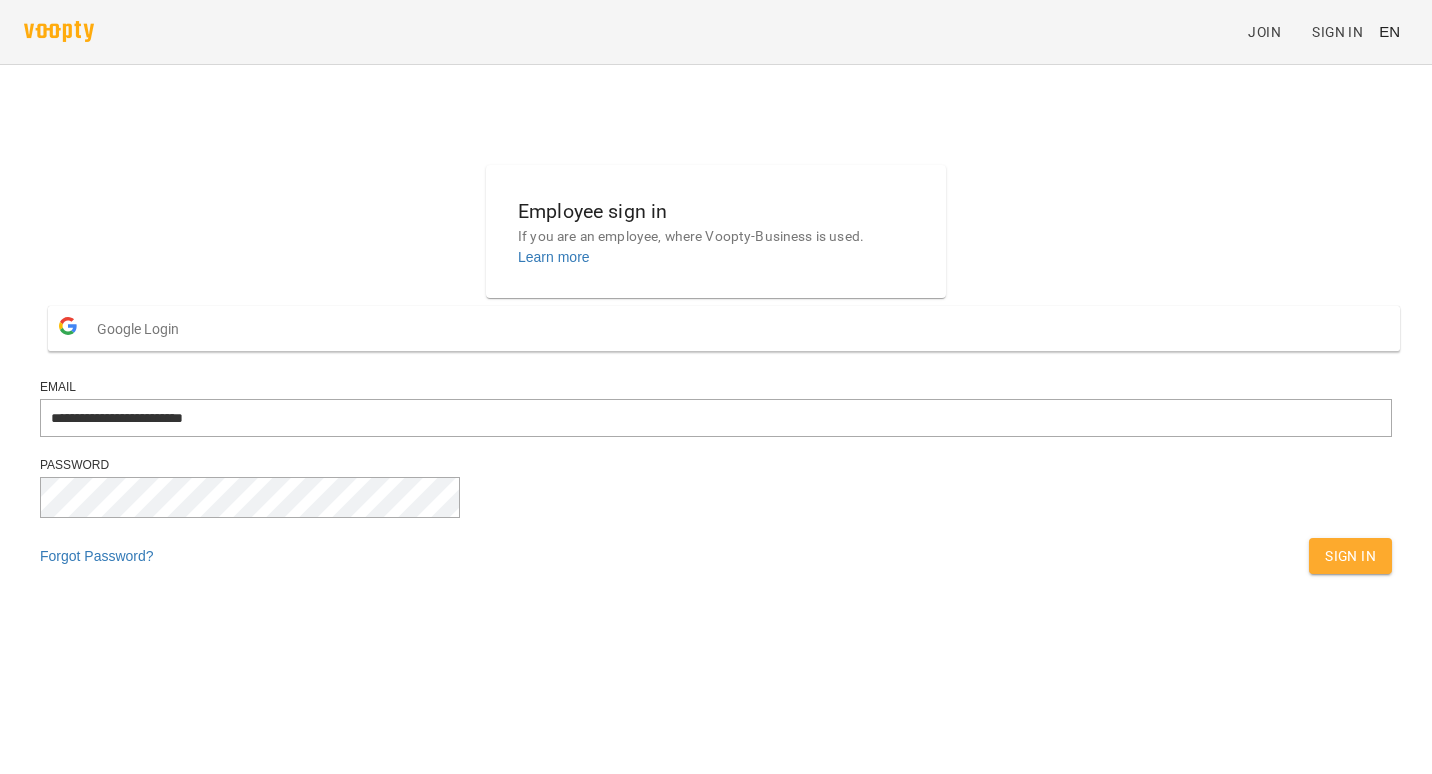 click on "**********" at bounding box center (716, 374) 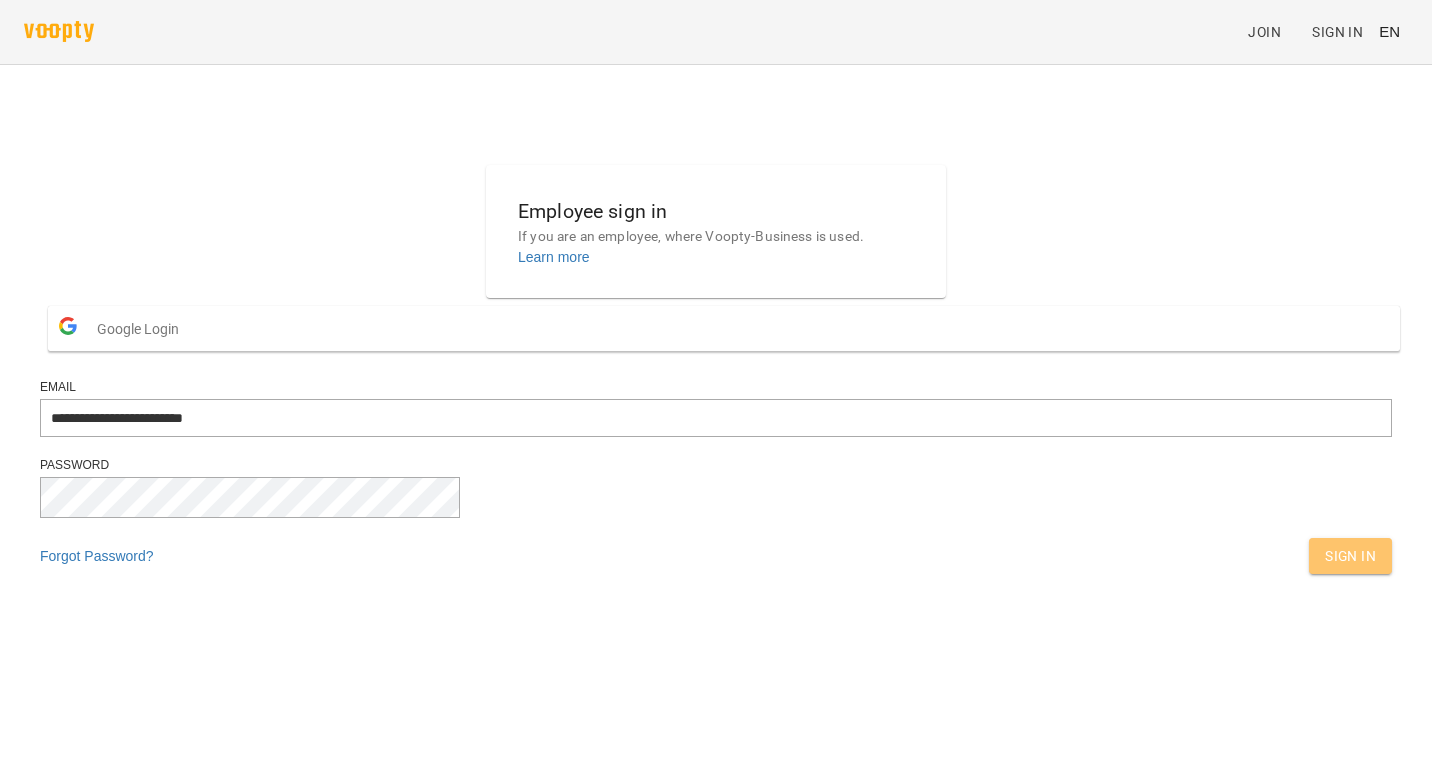 click on "Sign In" at bounding box center (1350, 556) 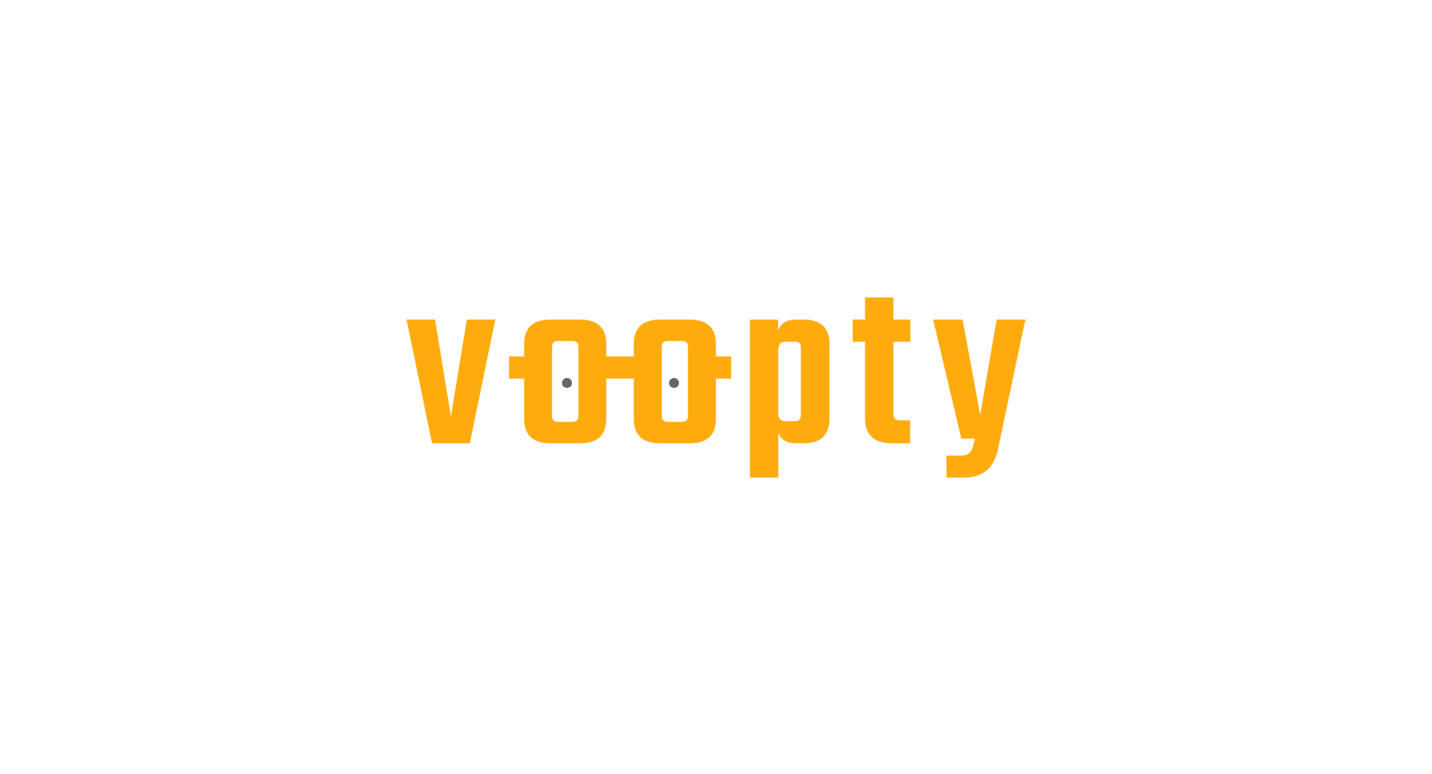 scroll, scrollTop: 0, scrollLeft: 0, axis: both 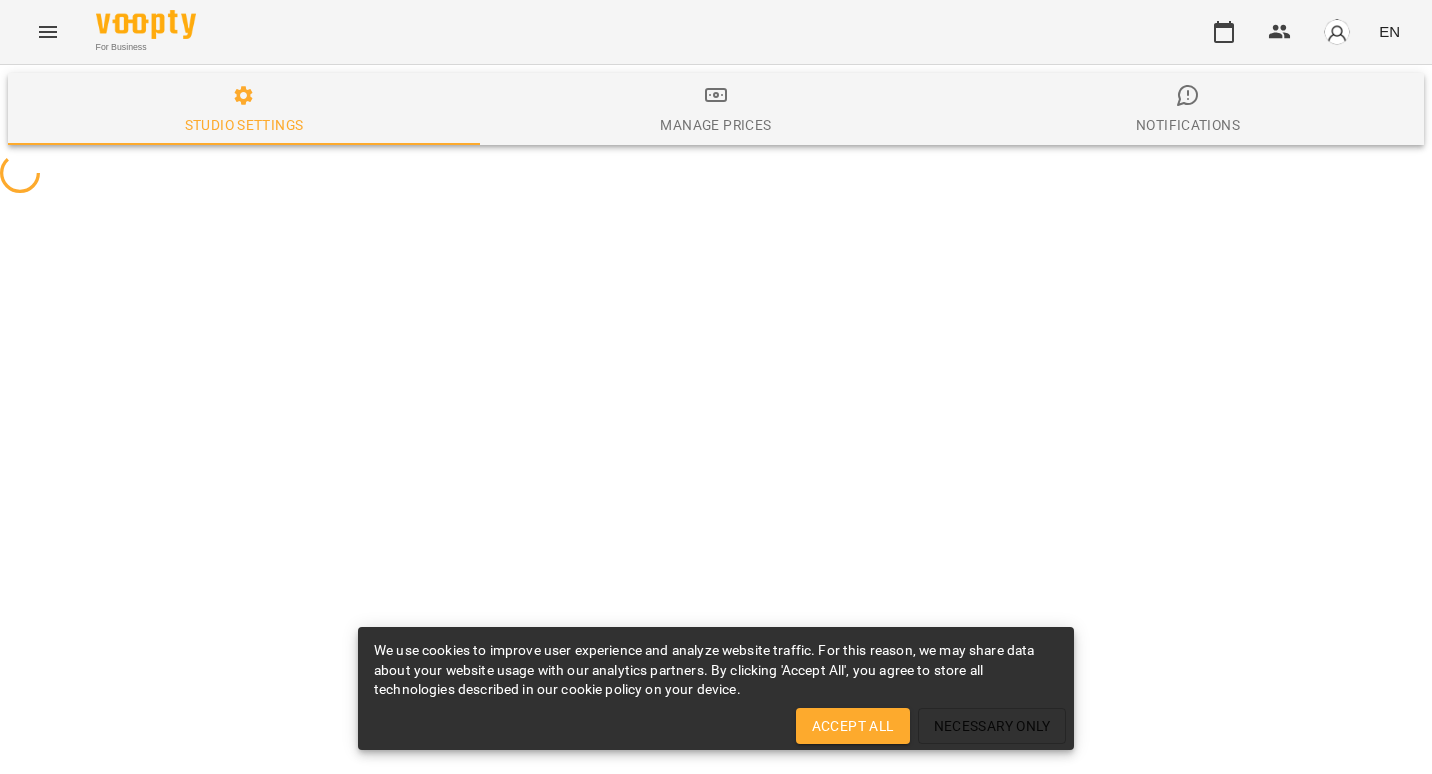 select on "**" 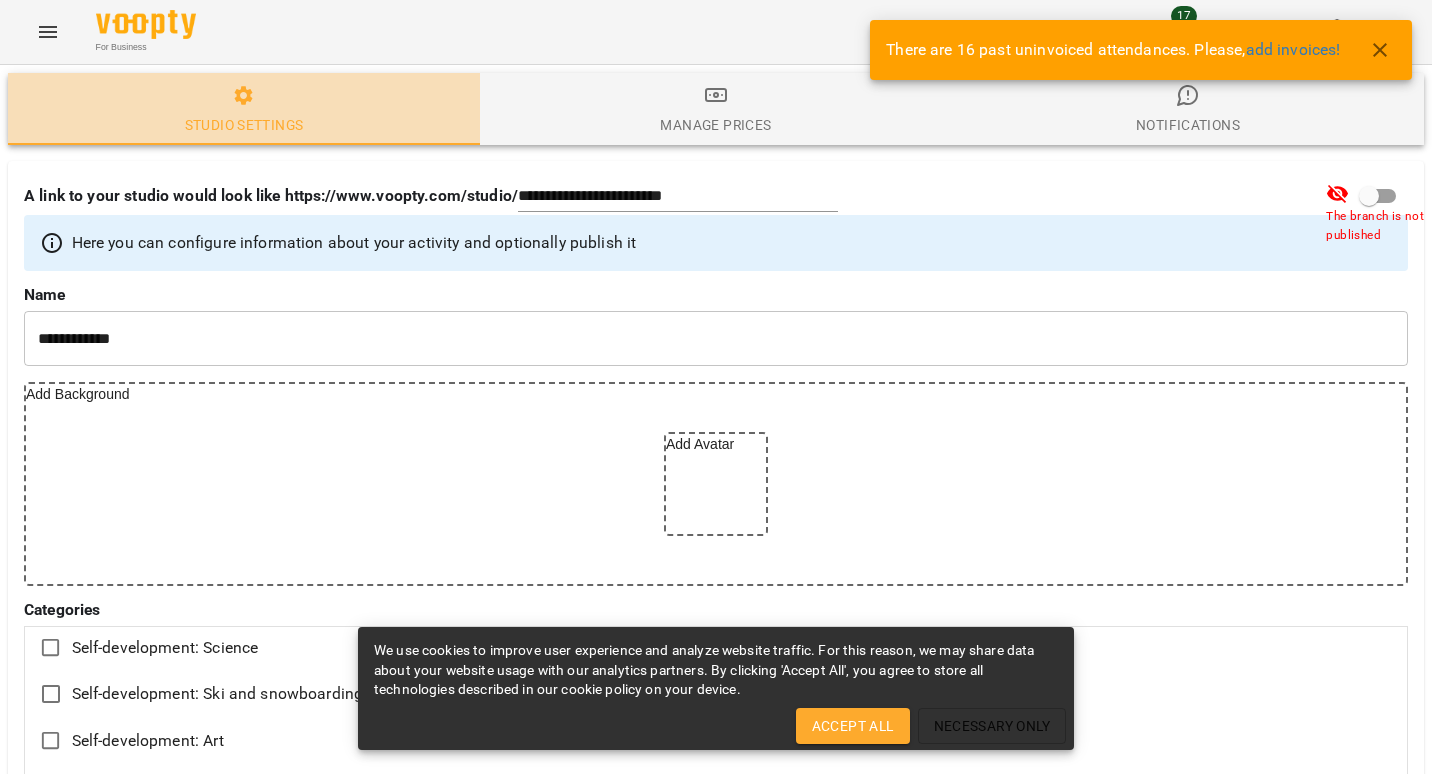 click on "Studio settings" at bounding box center [244, 125] 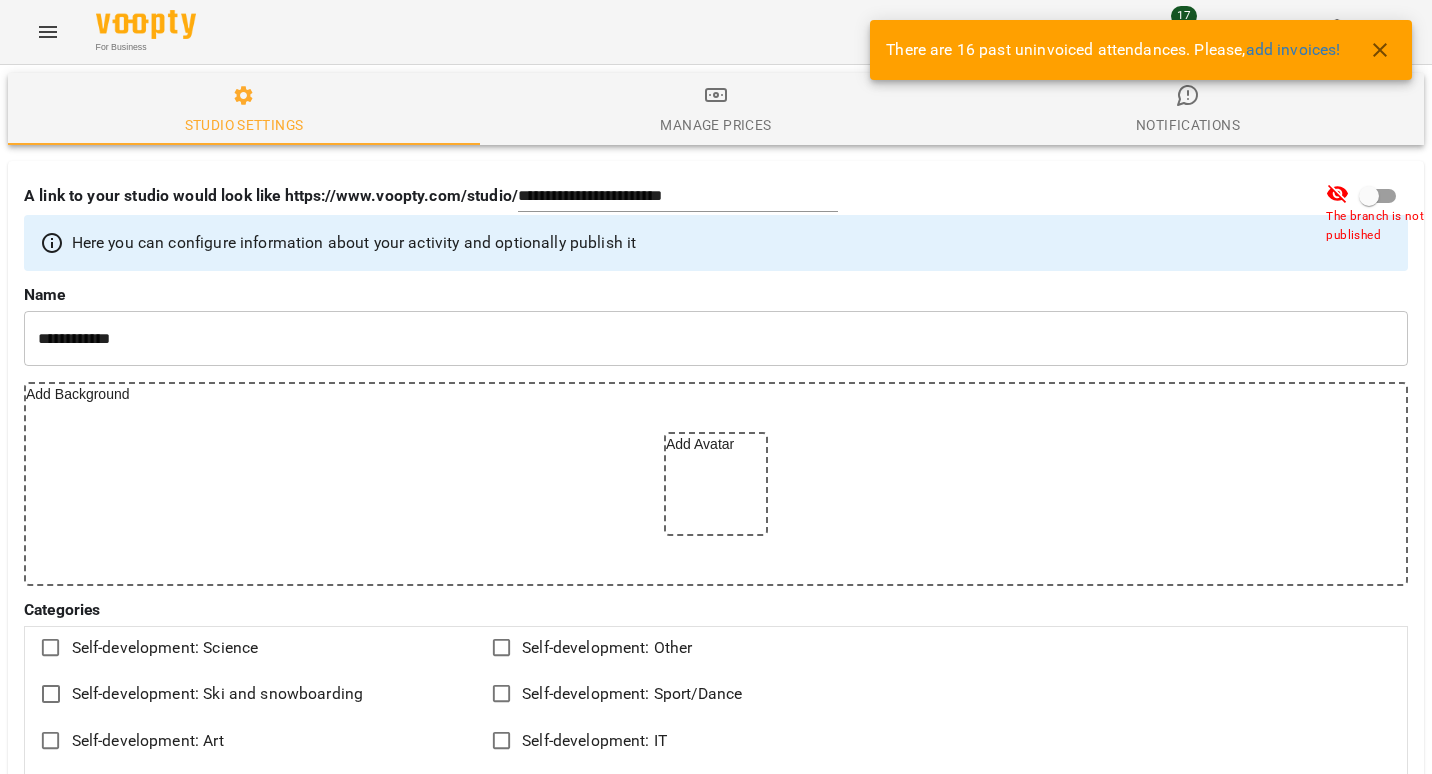 scroll, scrollTop: 396, scrollLeft: 0, axis: vertical 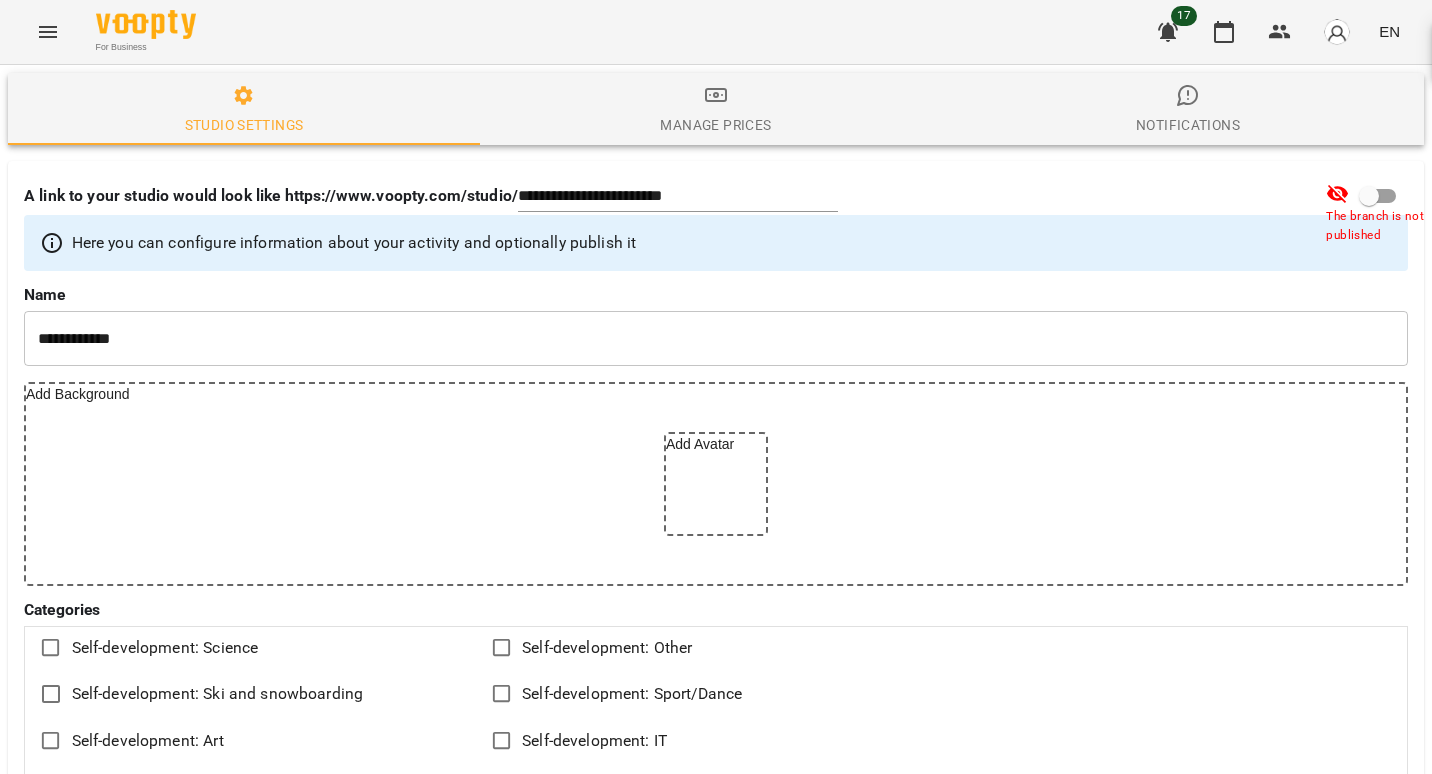 click 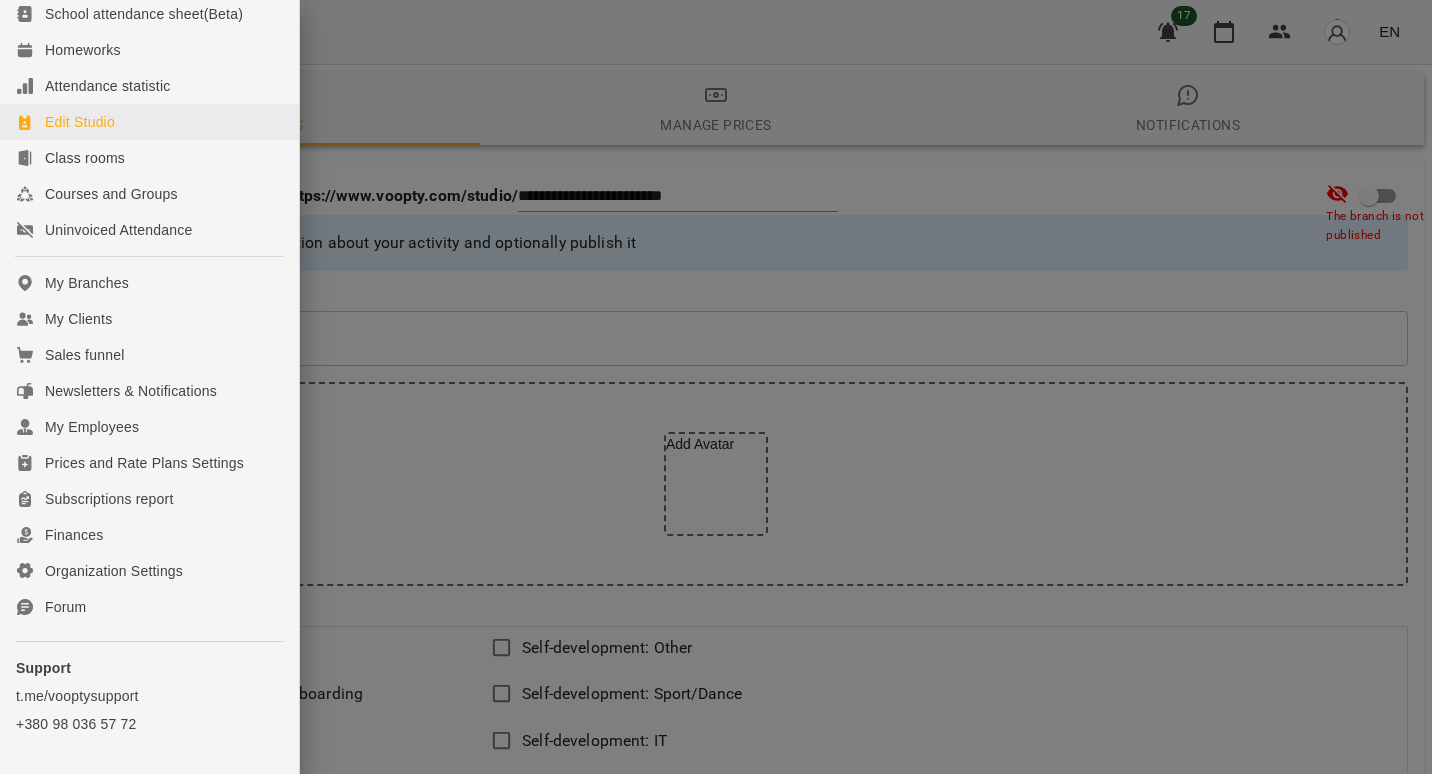 scroll, scrollTop: 183, scrollLeft: 0, axis: vertical 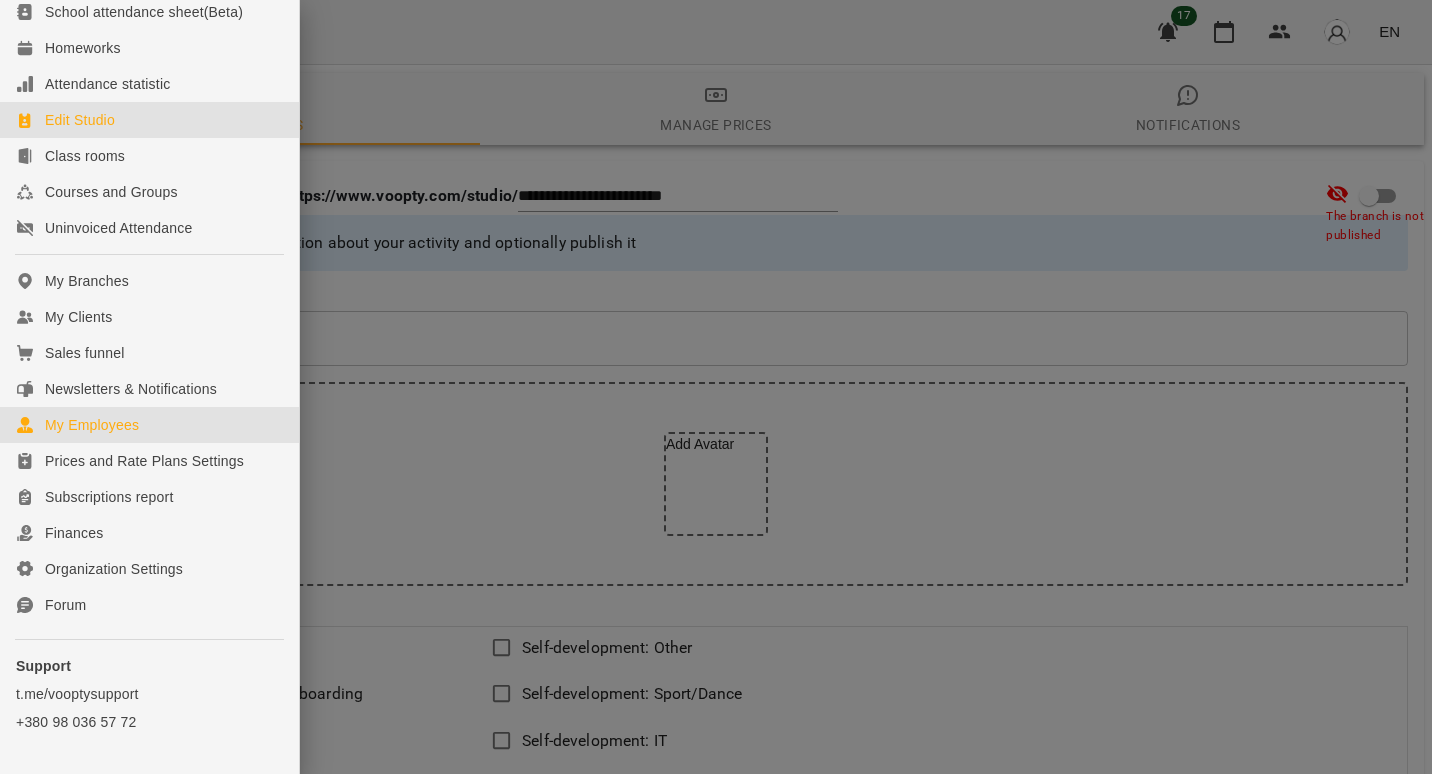 click on "My Employees" at bounding box center [92, 425] 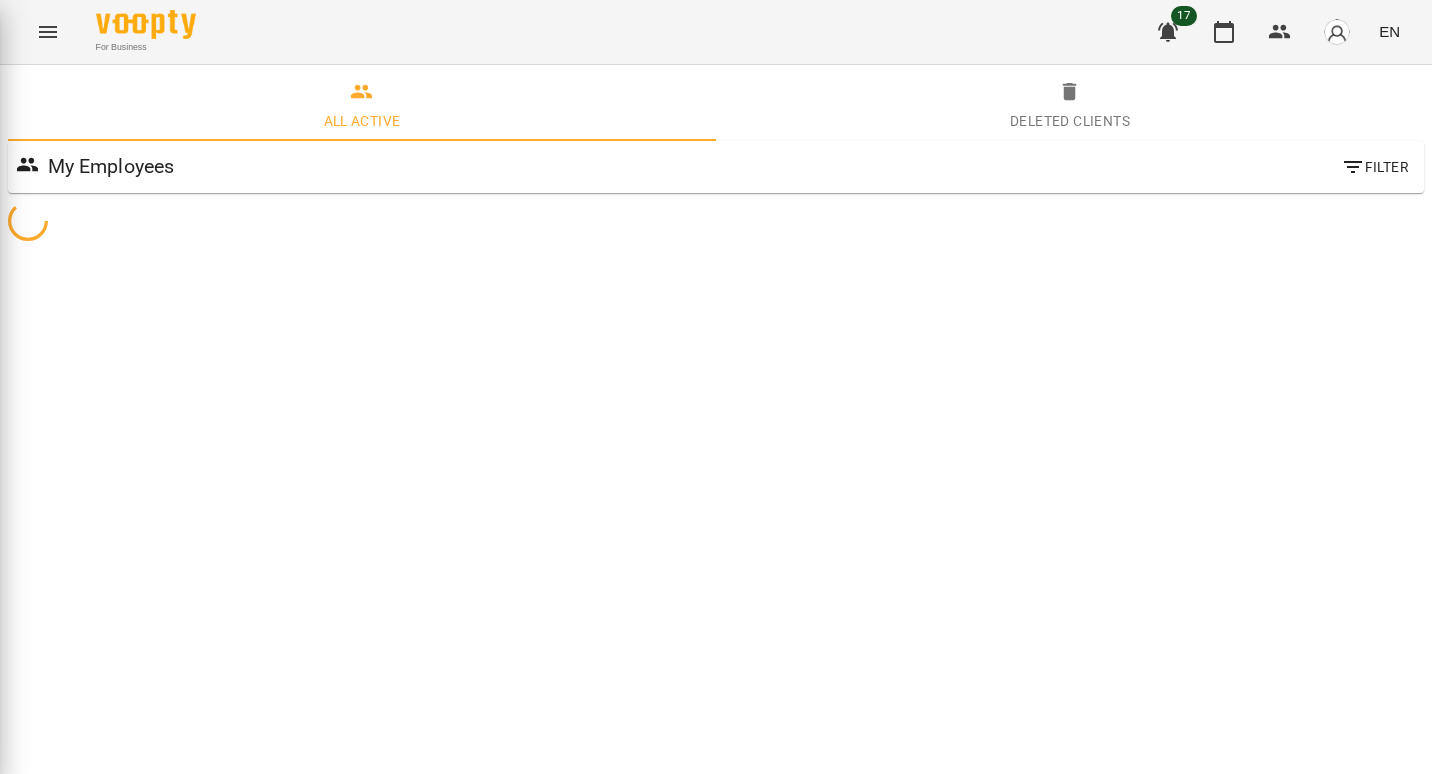 scroll, scrollTop: 0, scrollLeft: 0, axis: both 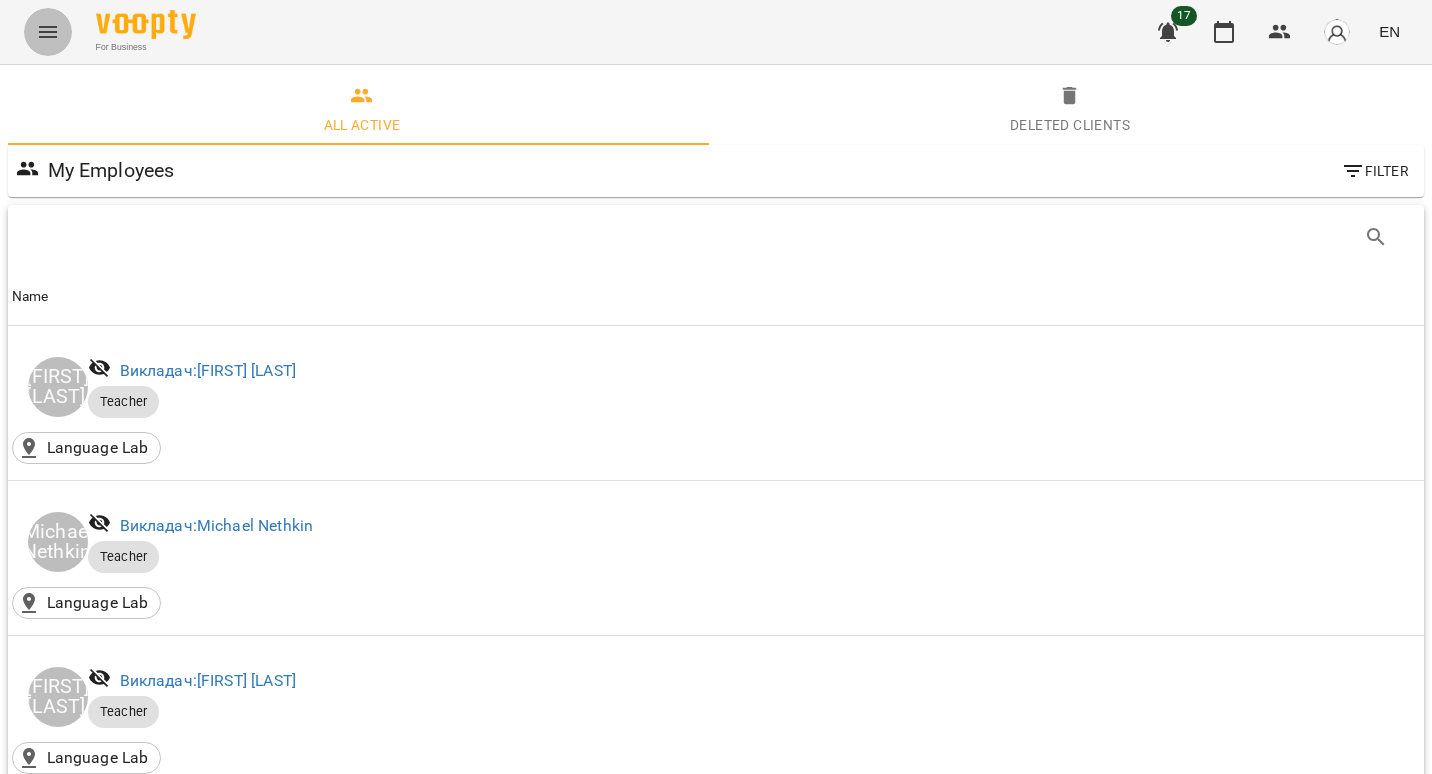 click at bounding box center [48, 32] 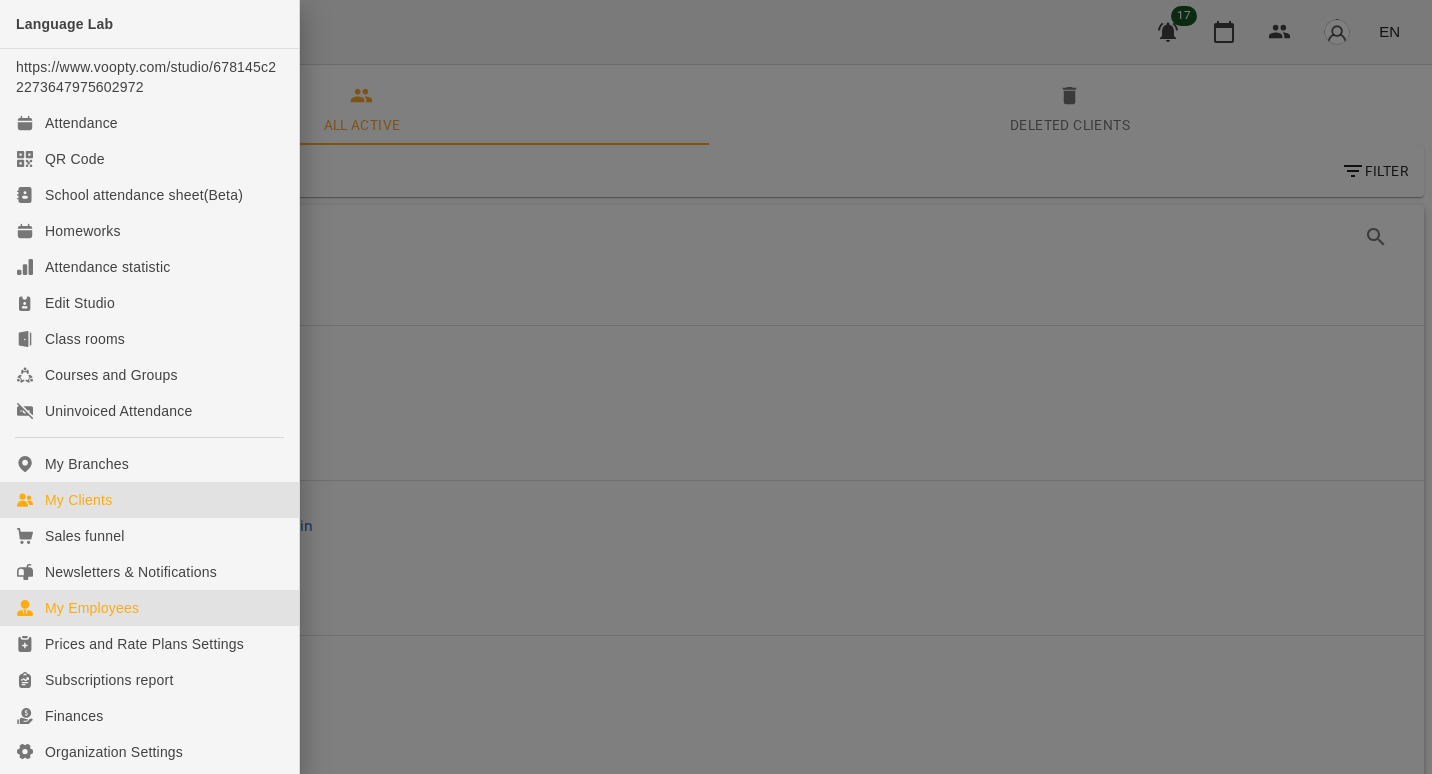 click on "My Clients" at bounding box center (149, 500) 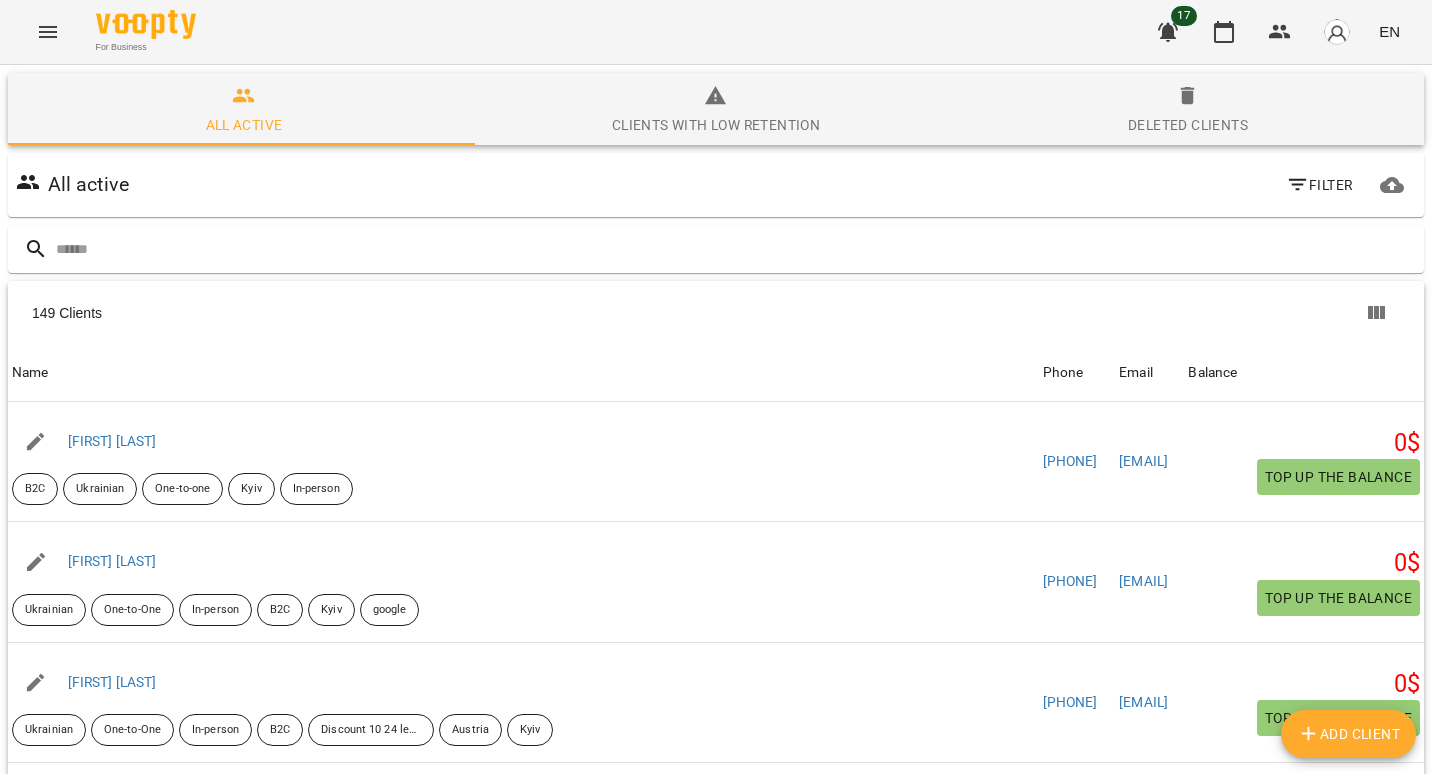 scroll, scrollTop: 40, scrollLeft: 0, axis: vertical 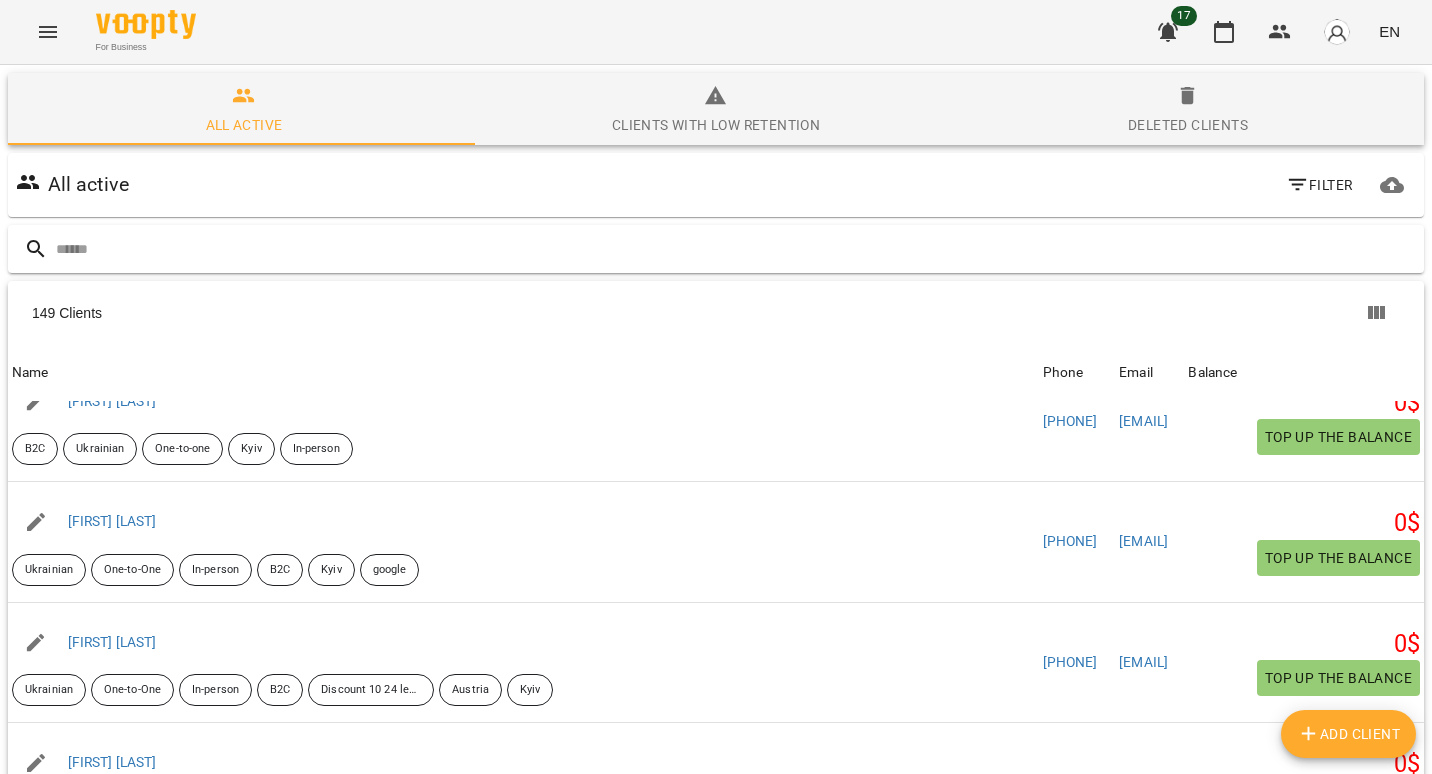 click at bounding box center (736, 249) 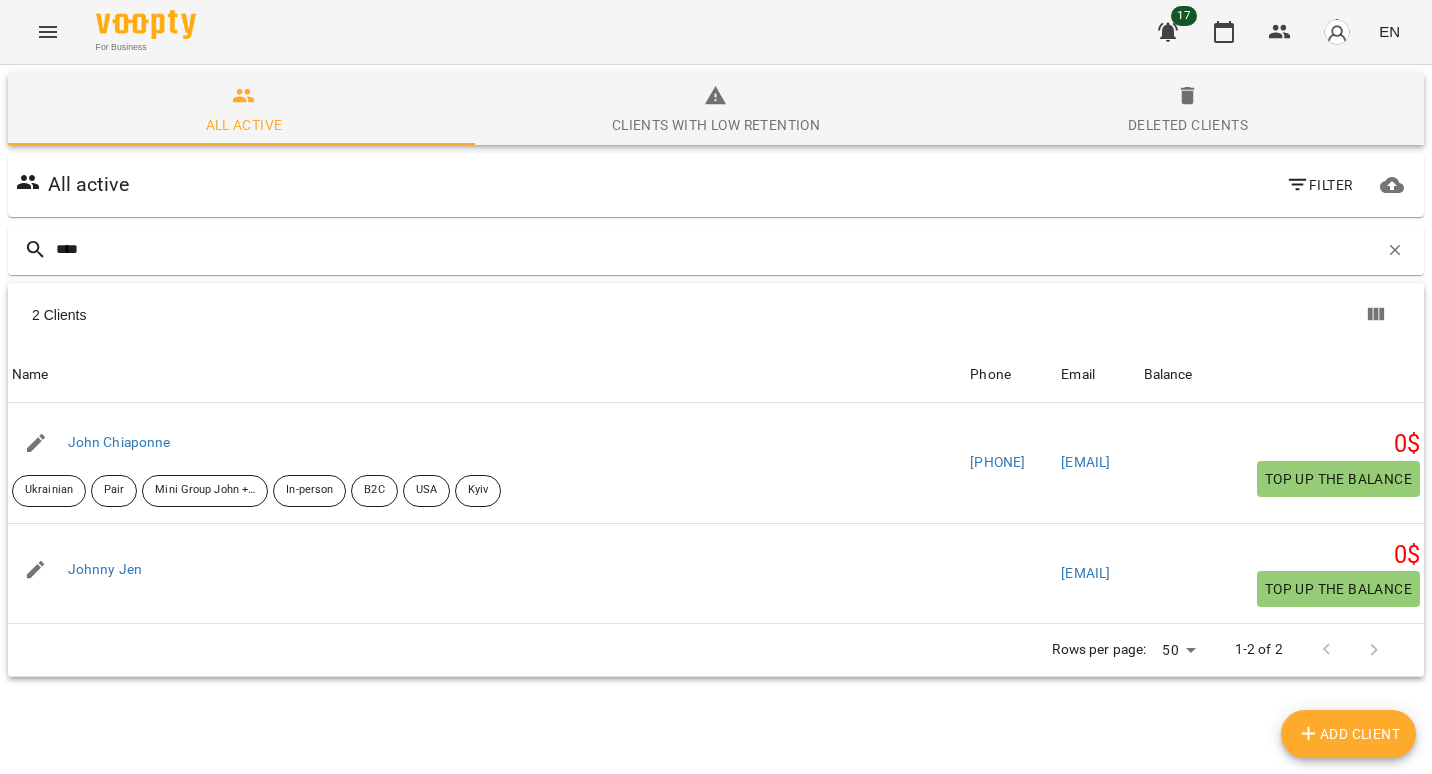 scroll, scrollTop: 15, scrollLeft: 0, axis: vertical 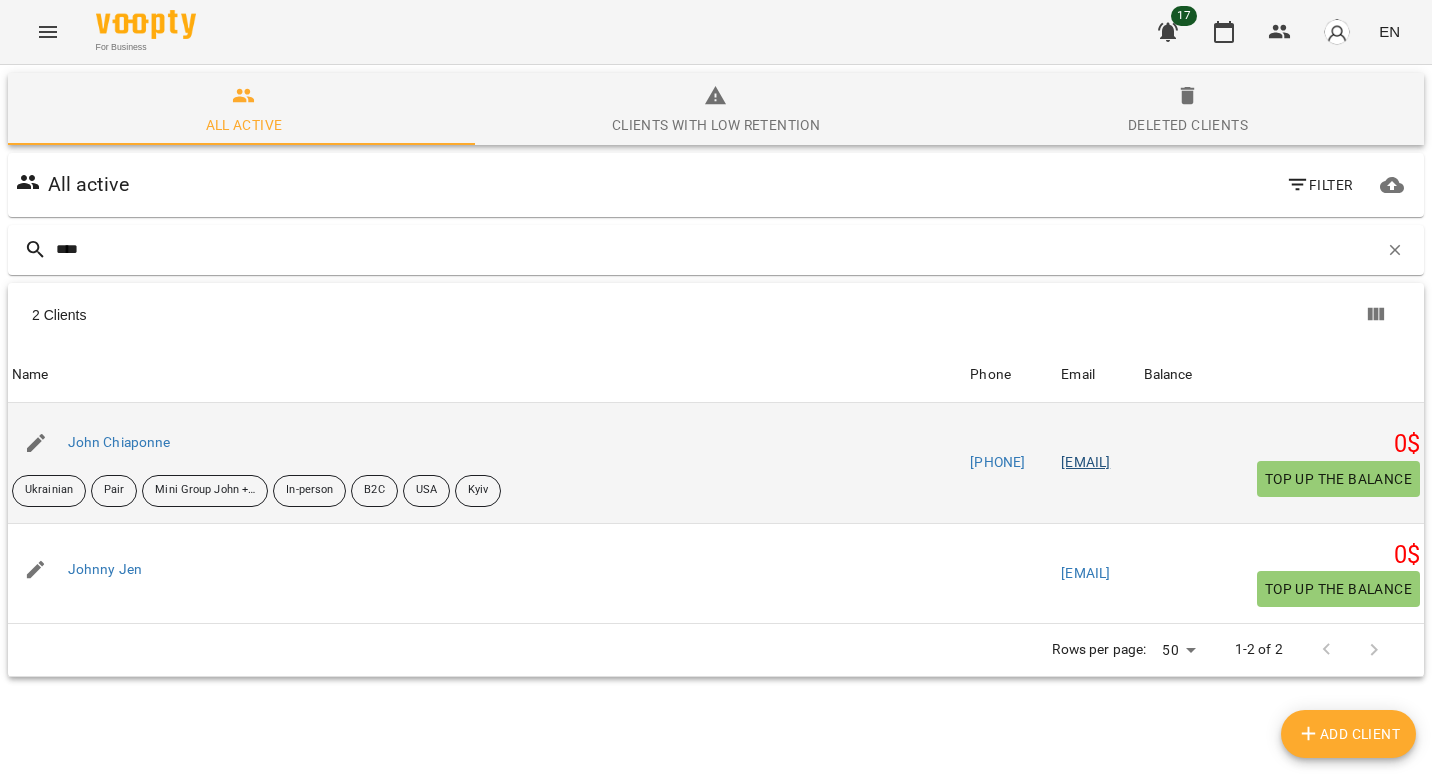 type on "****" 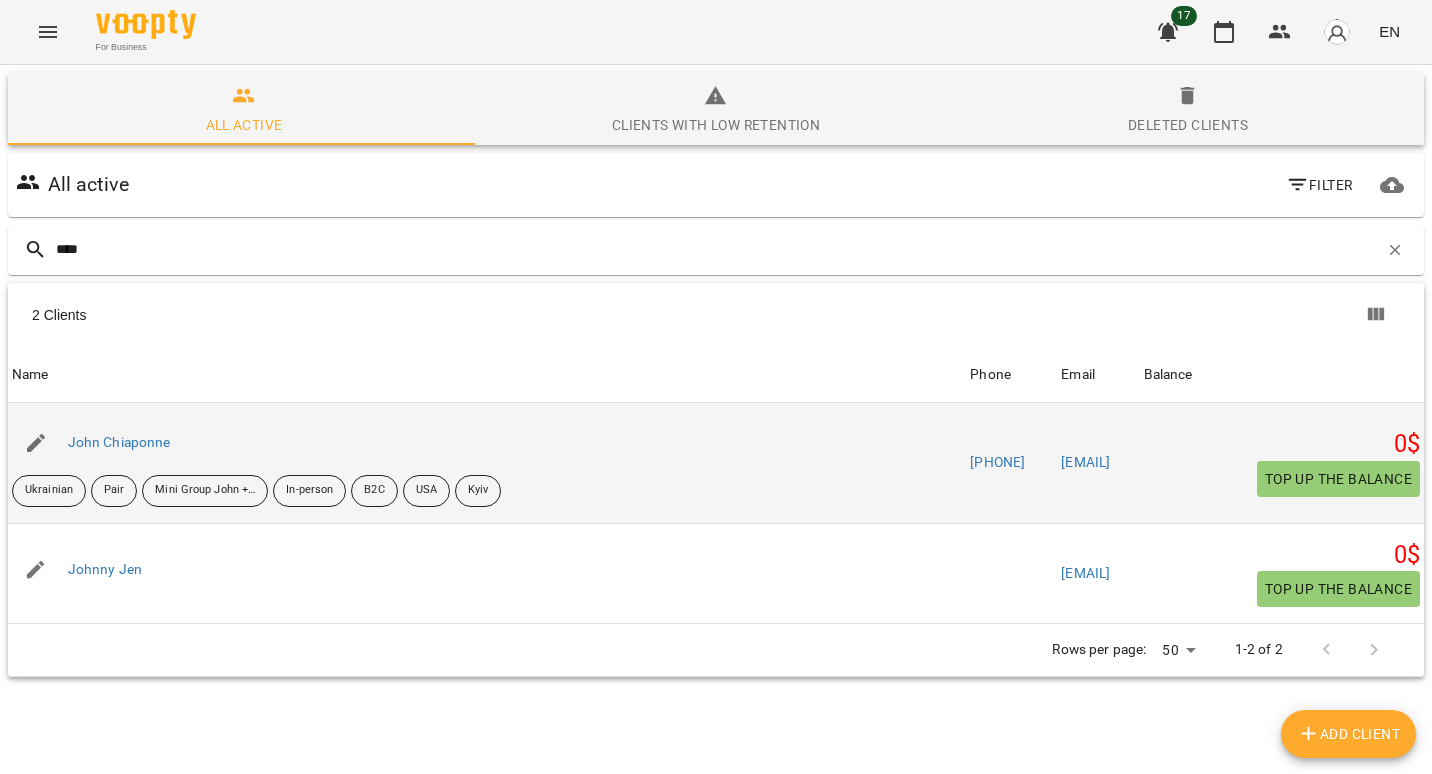 drag, startPoint x: 1033, startPoint y: 450, endPoint x: 1105, endPoint y: 431, distance: 74.46476 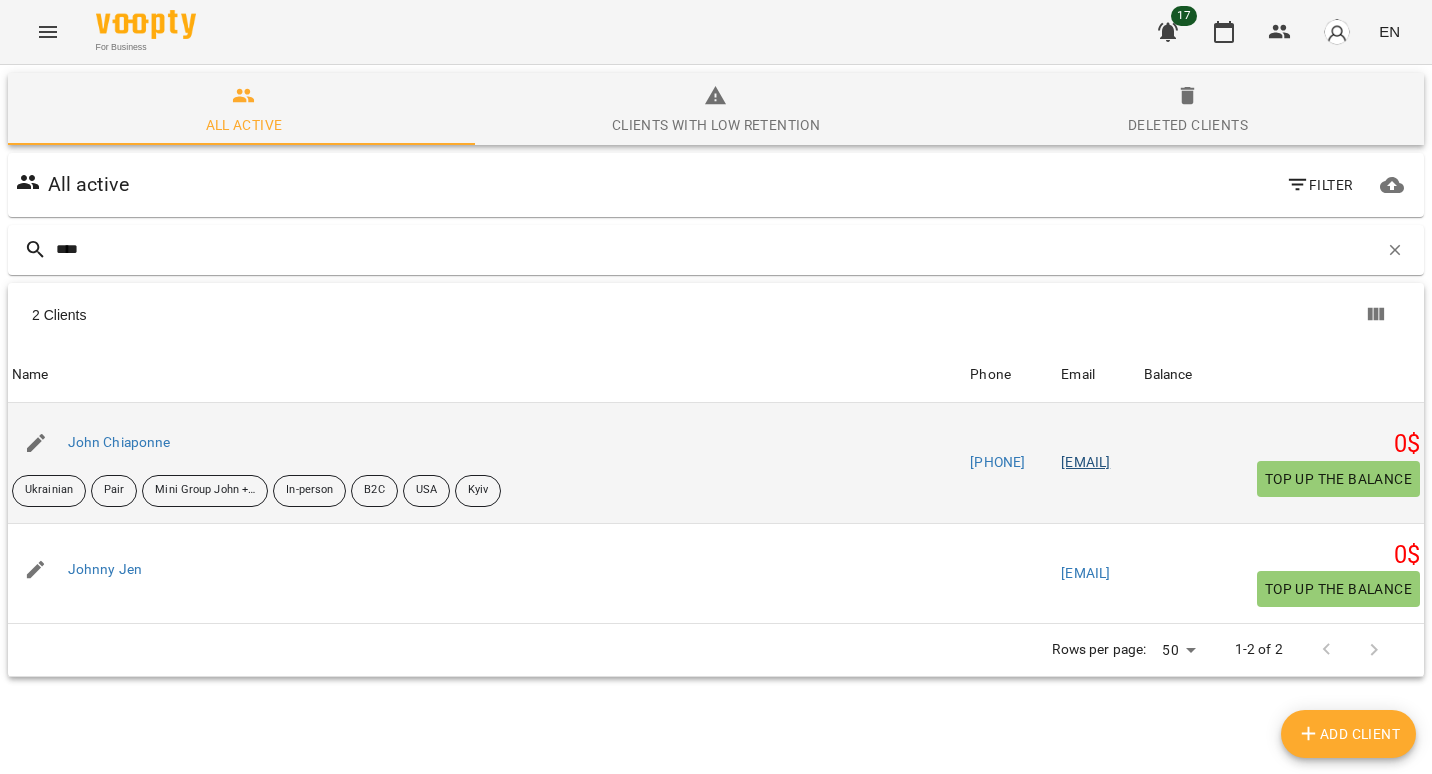 drag, startPoint x: 1100, startPoint y: 446, endPoint x: 966, endPoint y: 451, distance: 134.09325 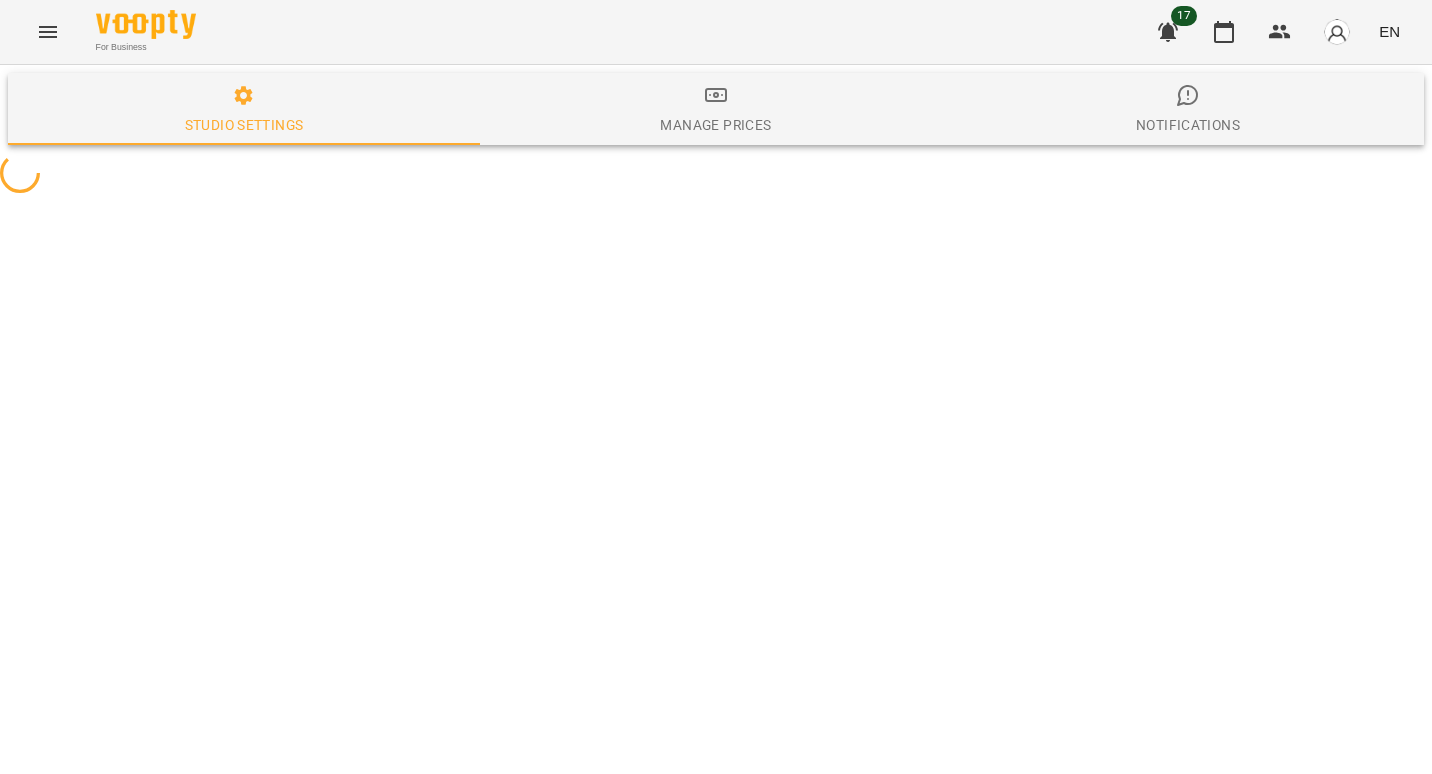 select on "**" 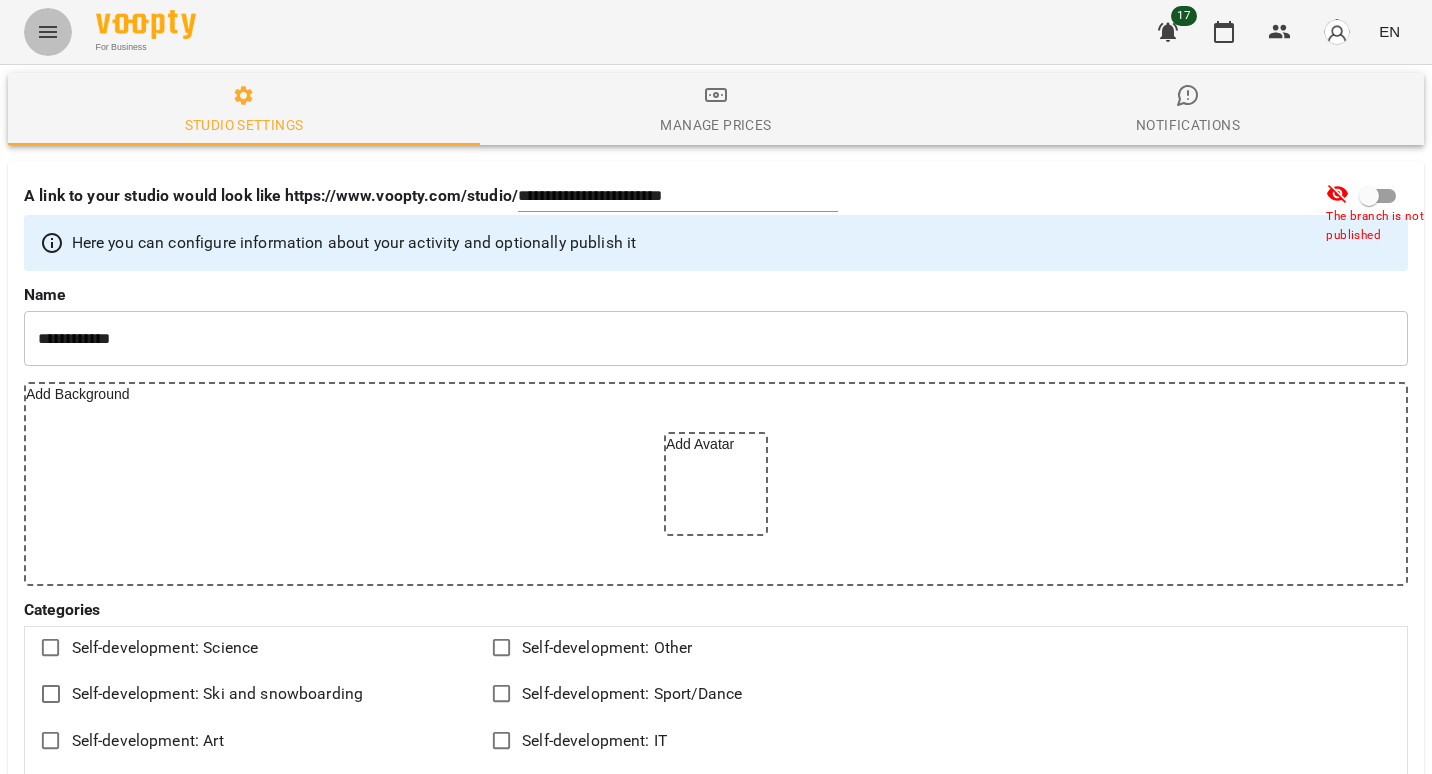 click at bounding box center (48, 32) 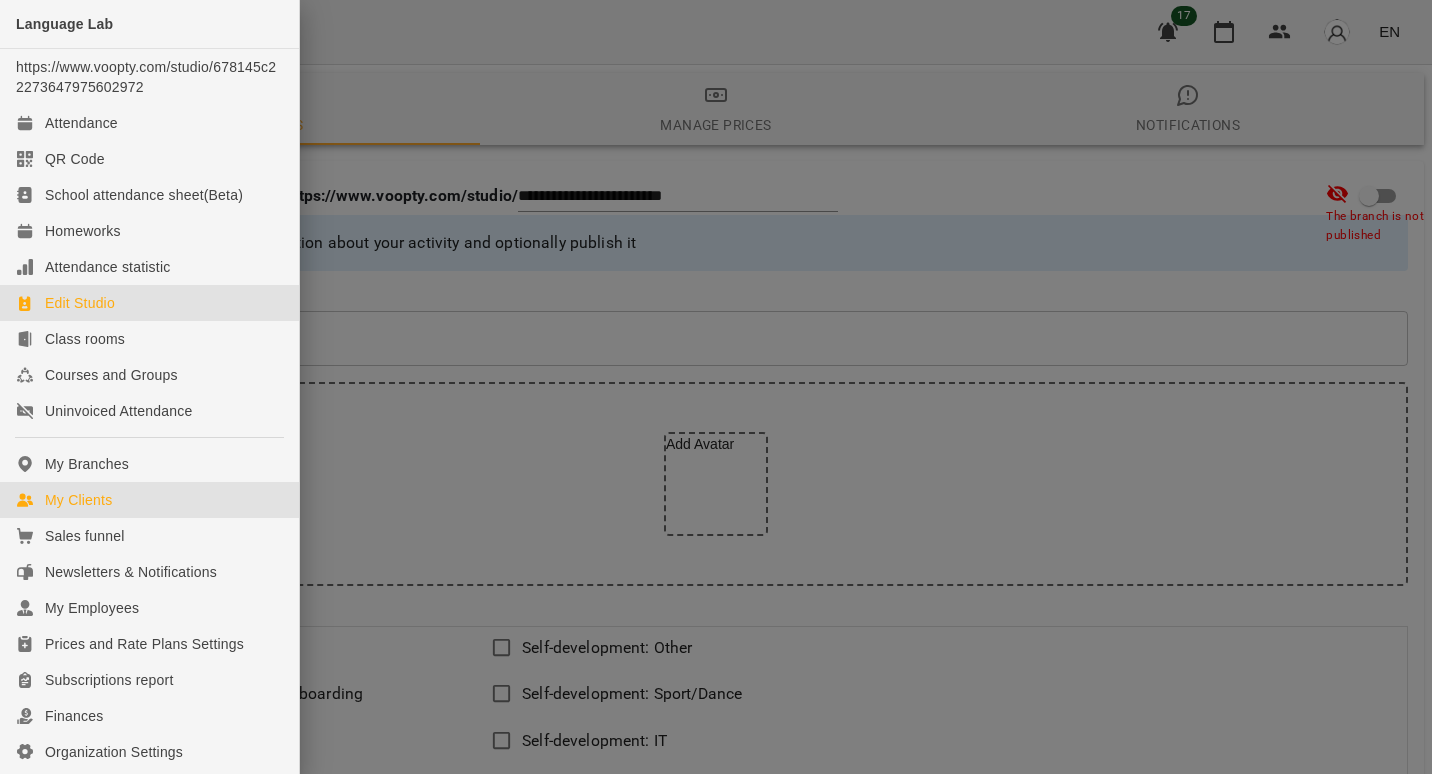 click on "My Clients" at bounding box center [78, 500] 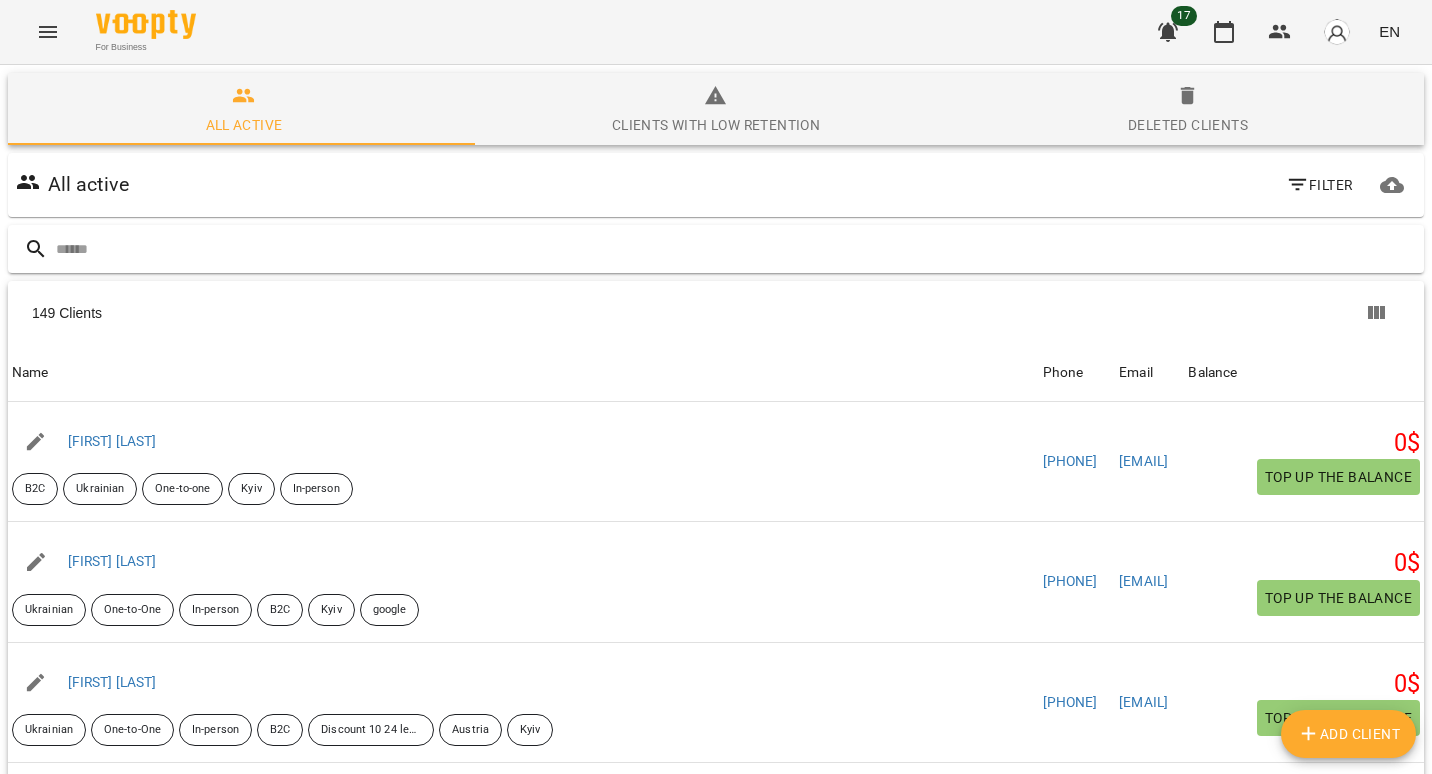 click at bounding box center (736, 249) 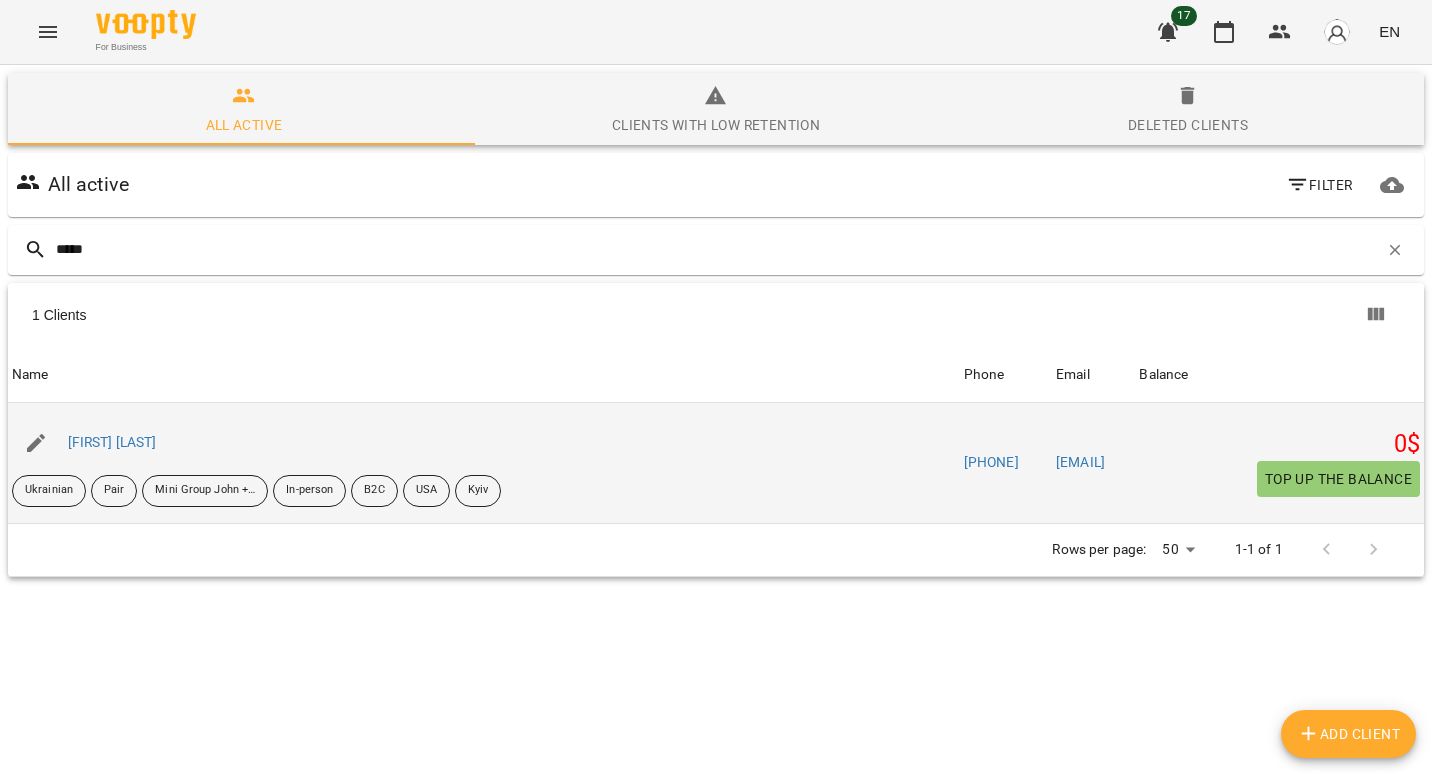 type on "*****" 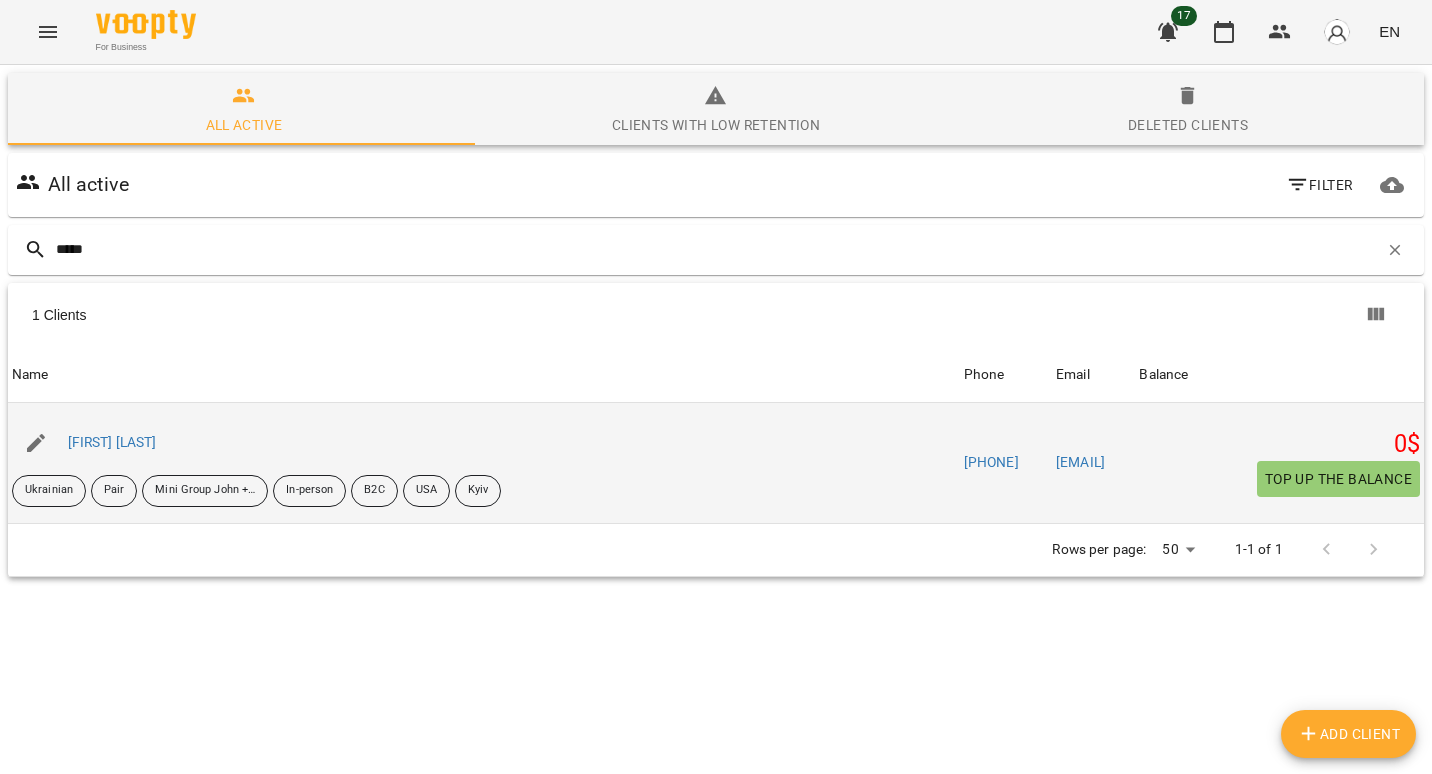 drag, startPoint x: 1120, startPoint y: 457, endPoint x: 959, endPoint y: 466, distance: 161.25136 